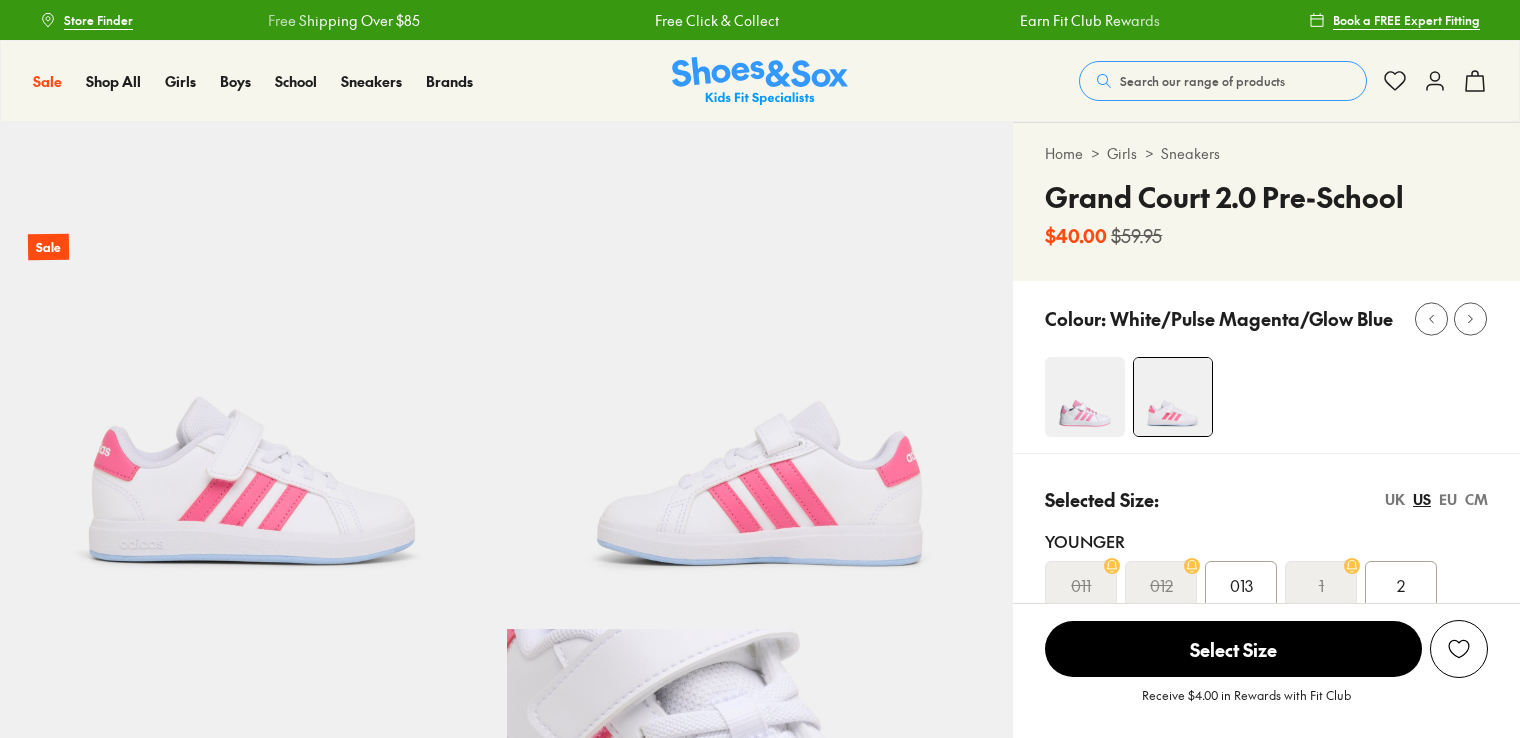 scroll, scrollTop: 59, scrollLeft: 0, axis: vertical 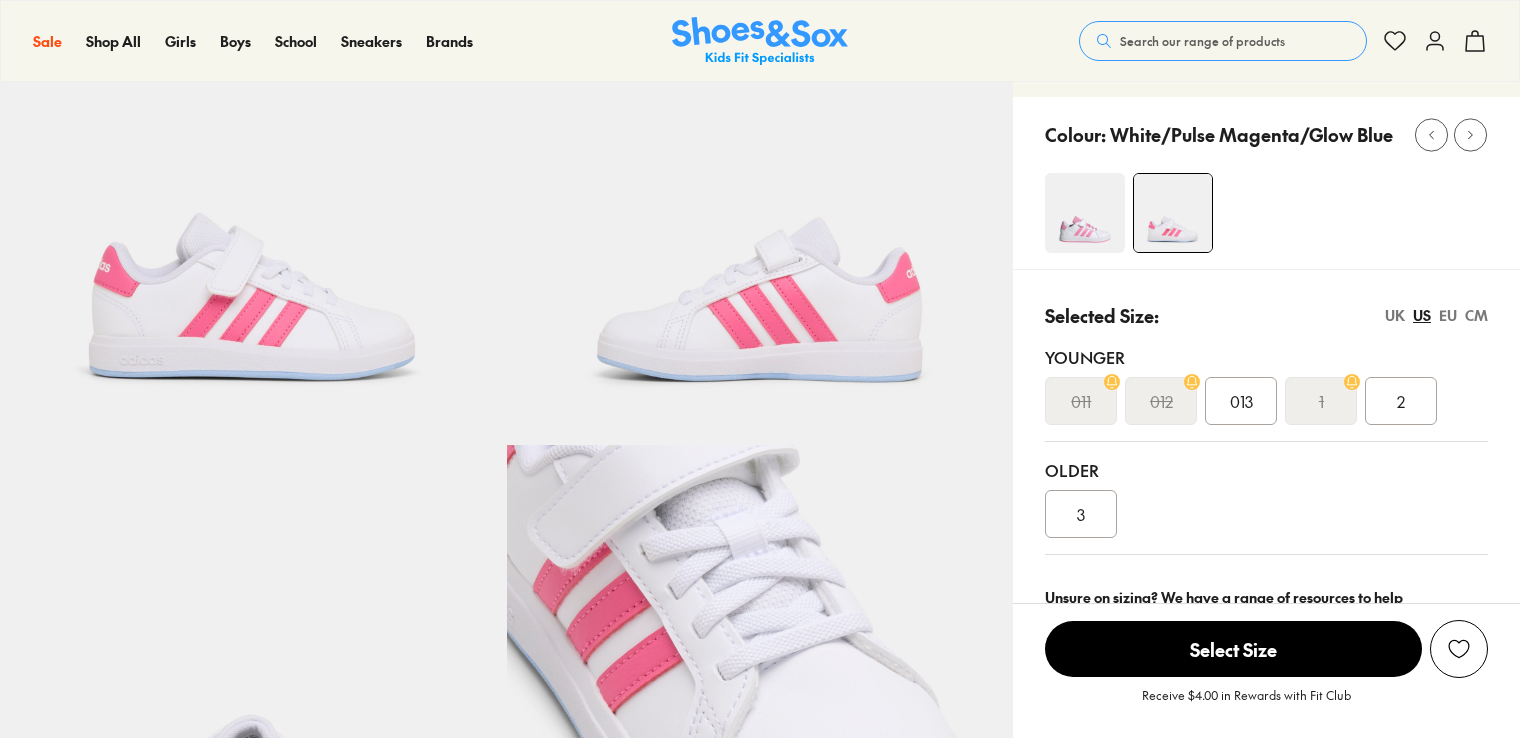 select on "*" 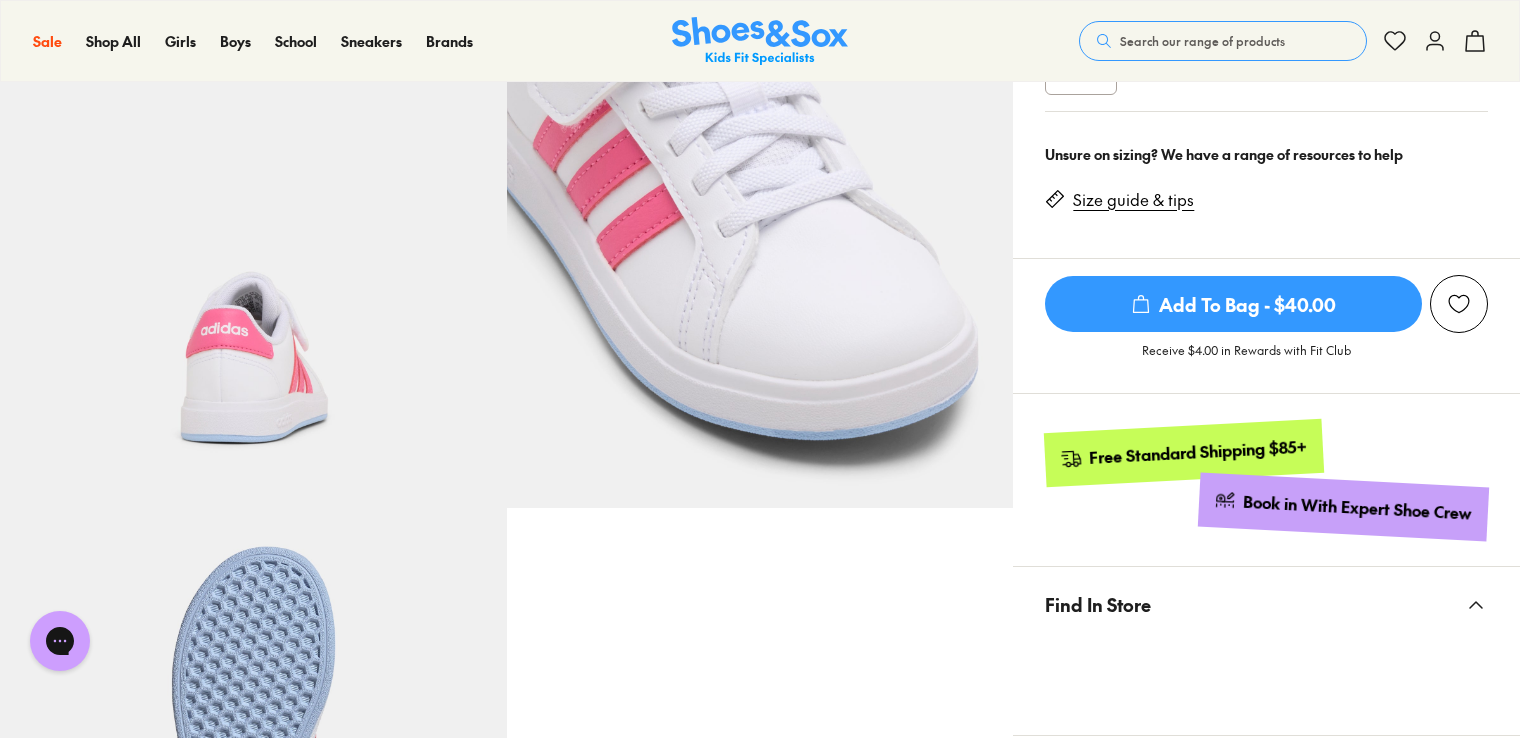 scroll, scrollTop: 626, scrollLeft: 0, axis: vertical 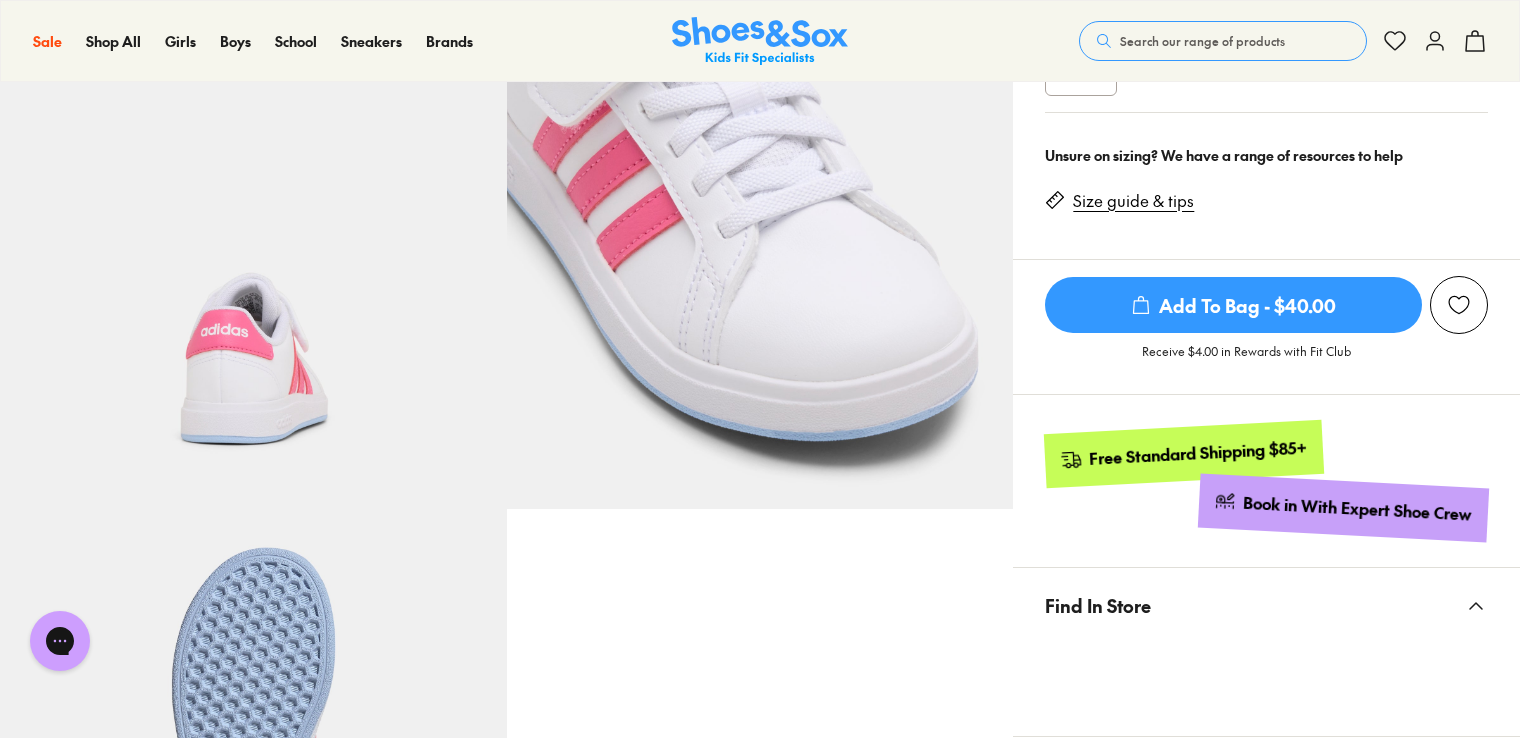 click on "Add To Bag - $40.00" at bounding box center (1233, 305) 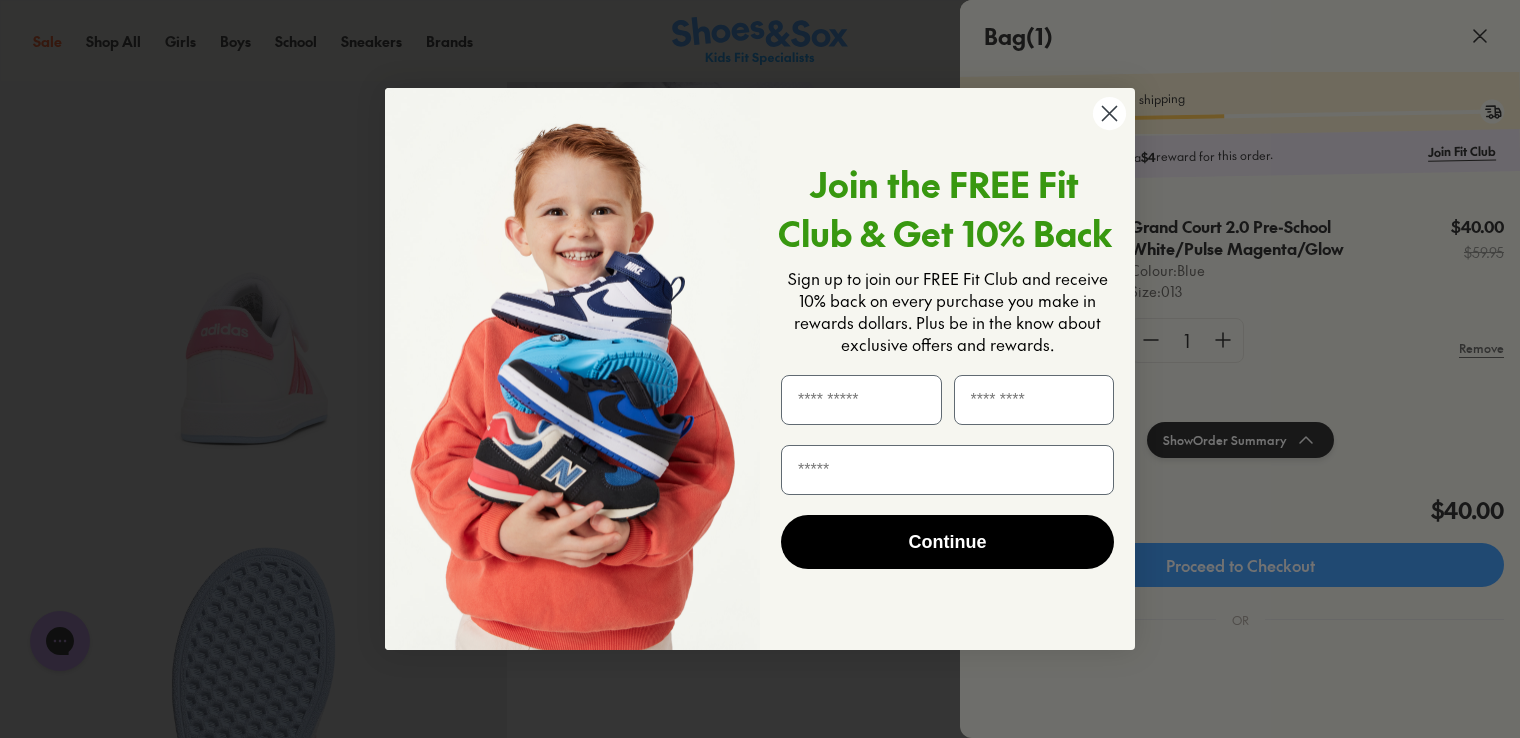 drag, startPoint x: 1112, startPoint y: 117, endPoint x: 1095, endPoint y: 99, distance: 24.758837 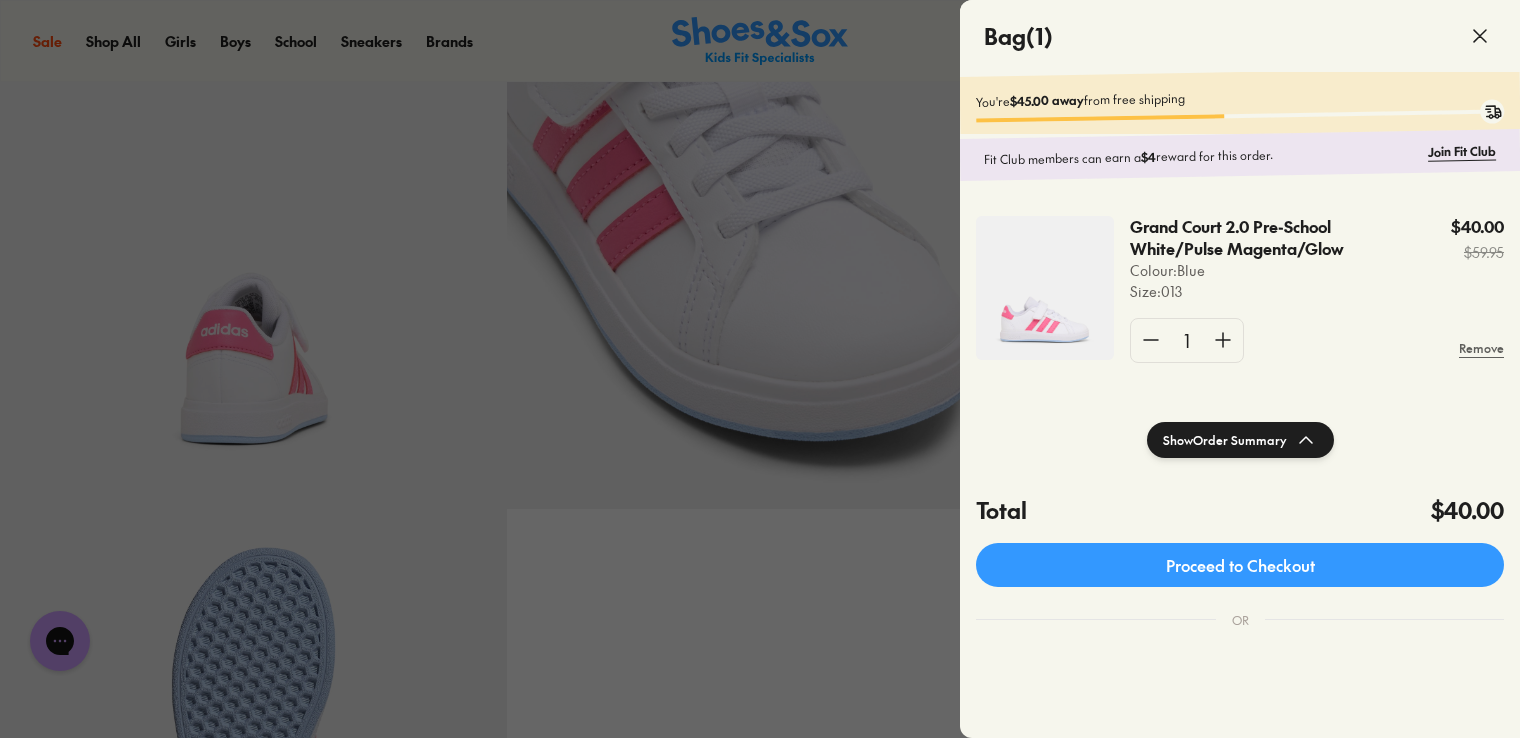 click 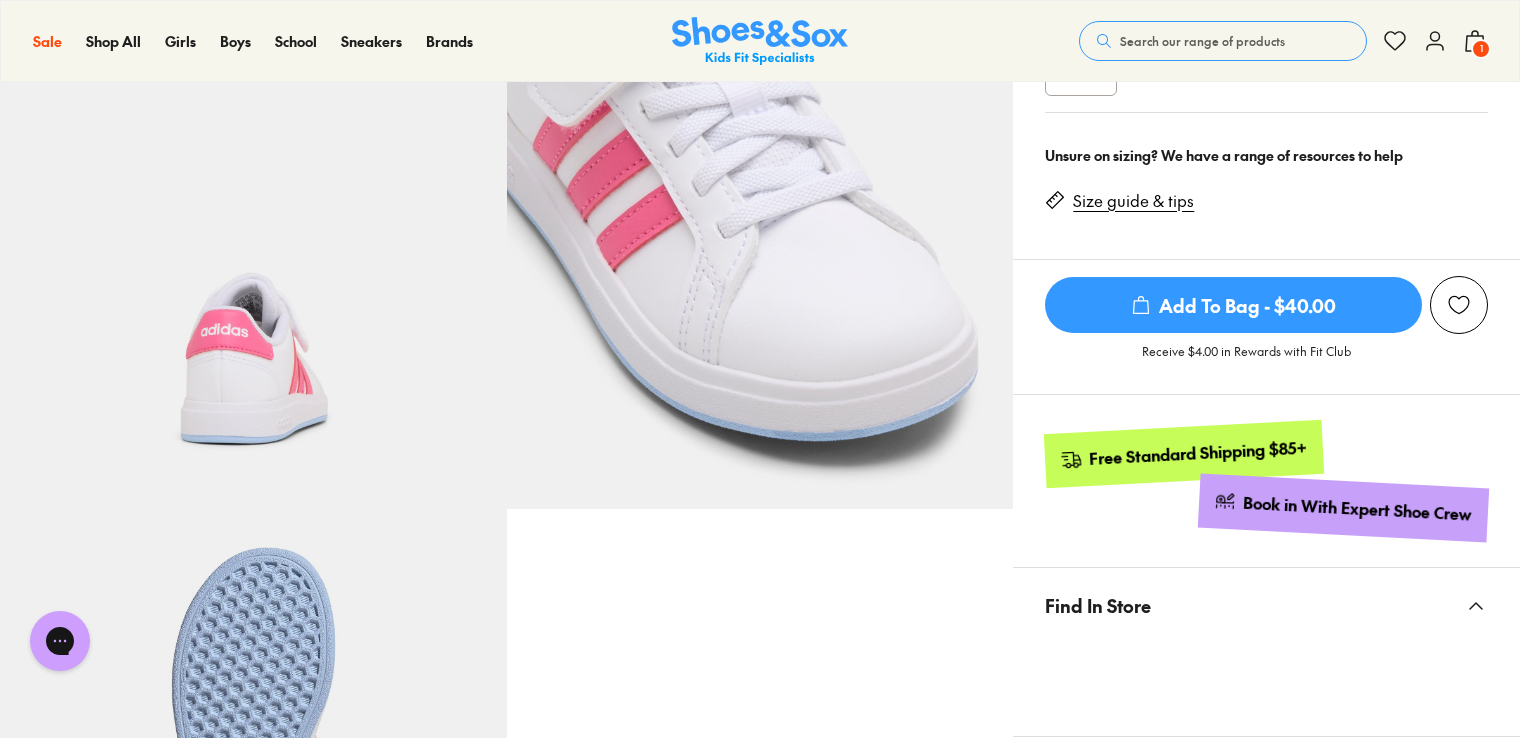 scroll, scrollTop: 0, scrollLeft: 0, axis: both 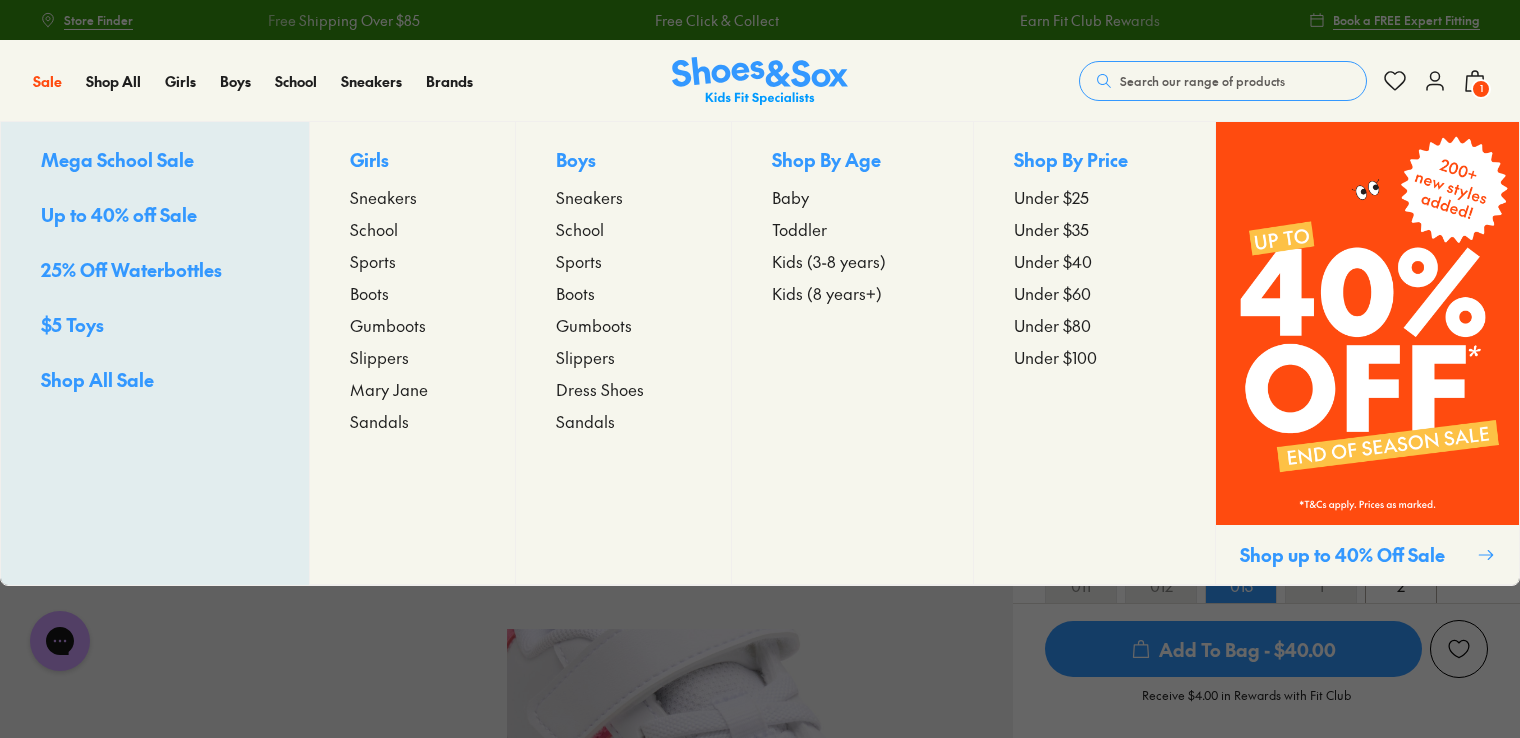 click on "Sneakers" at bounding box center (589, 197) 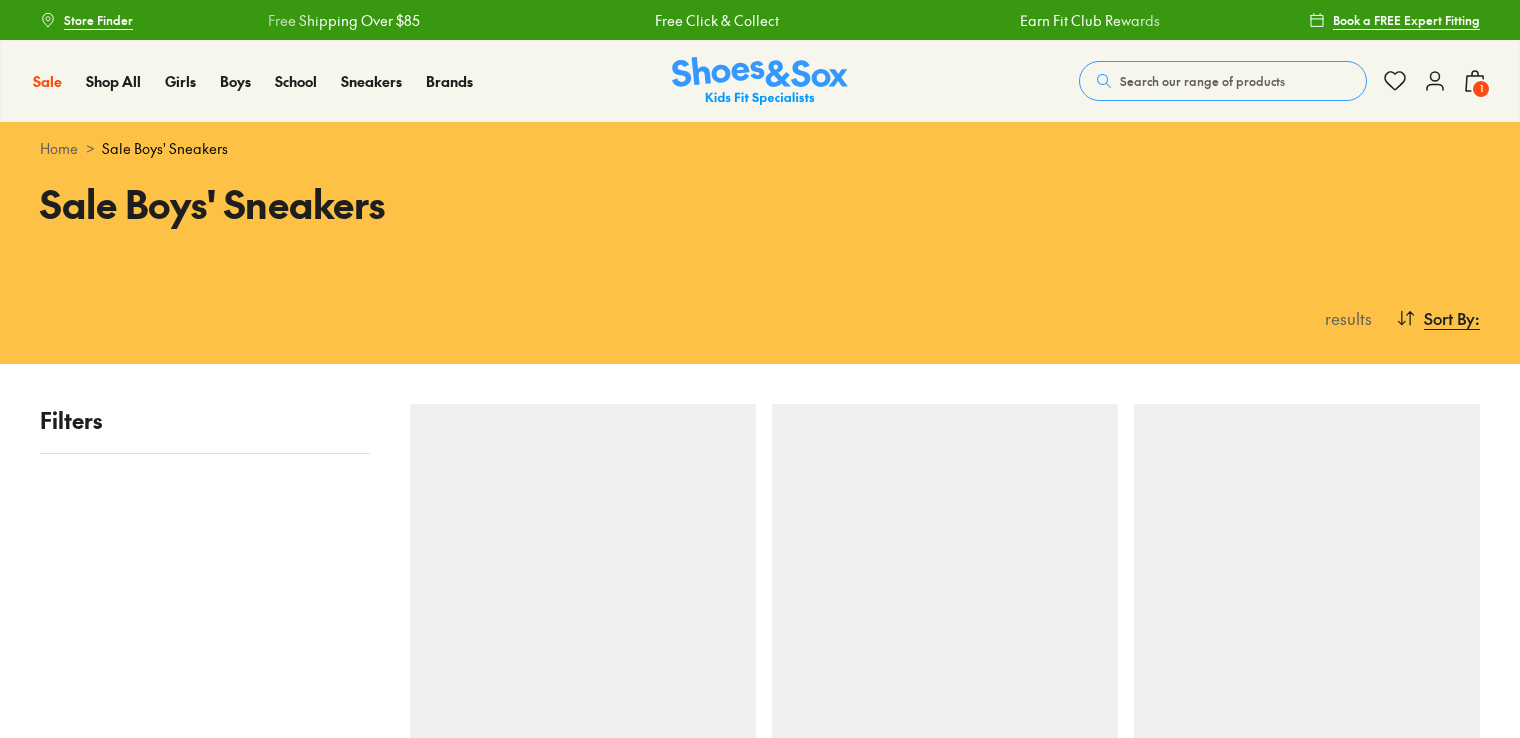 scroll, scrollTop: 0, scrollLeft: 0, axis: both 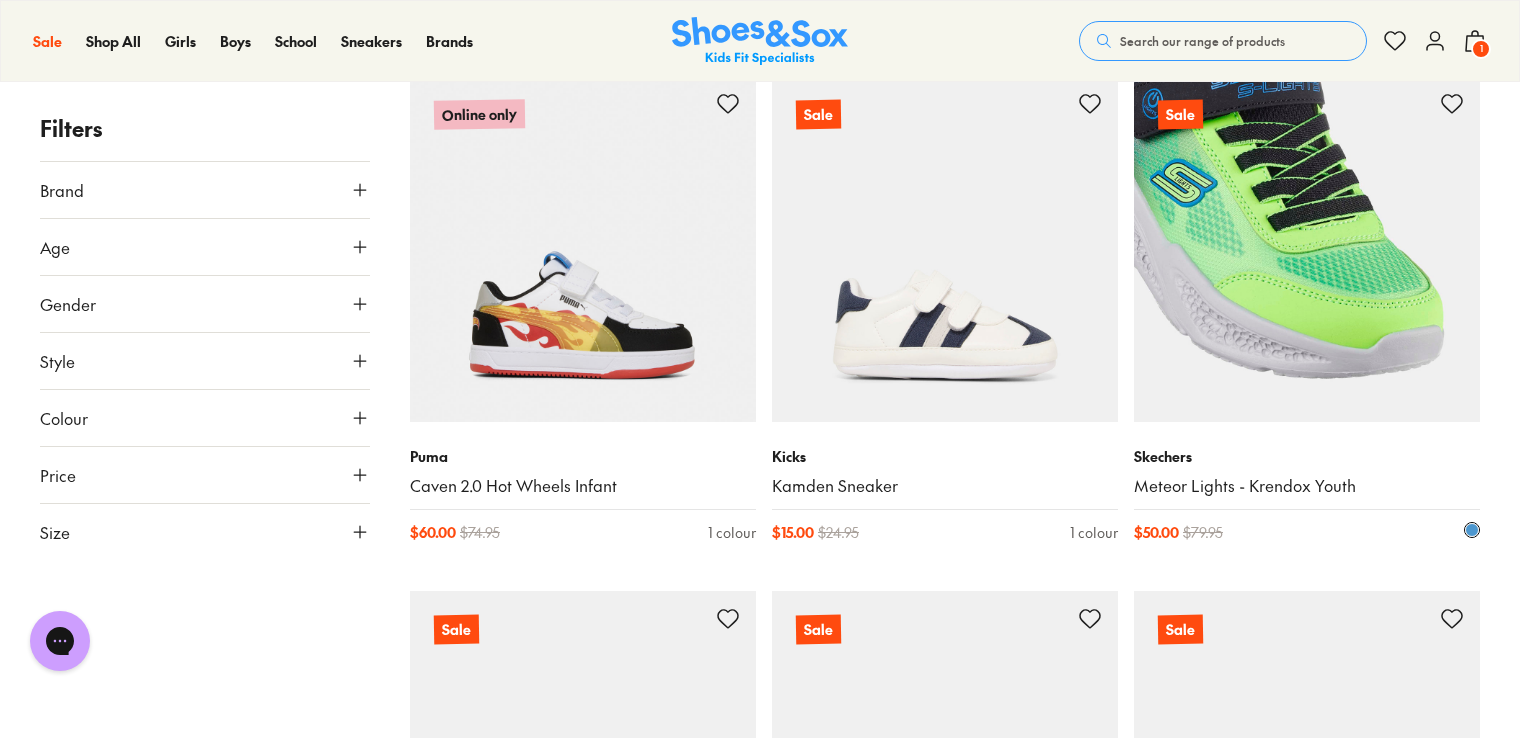 drag, startPoint x: 1316, startPoint y: 334, endPoint x: 1346, endPoint y: 318, distance: 34 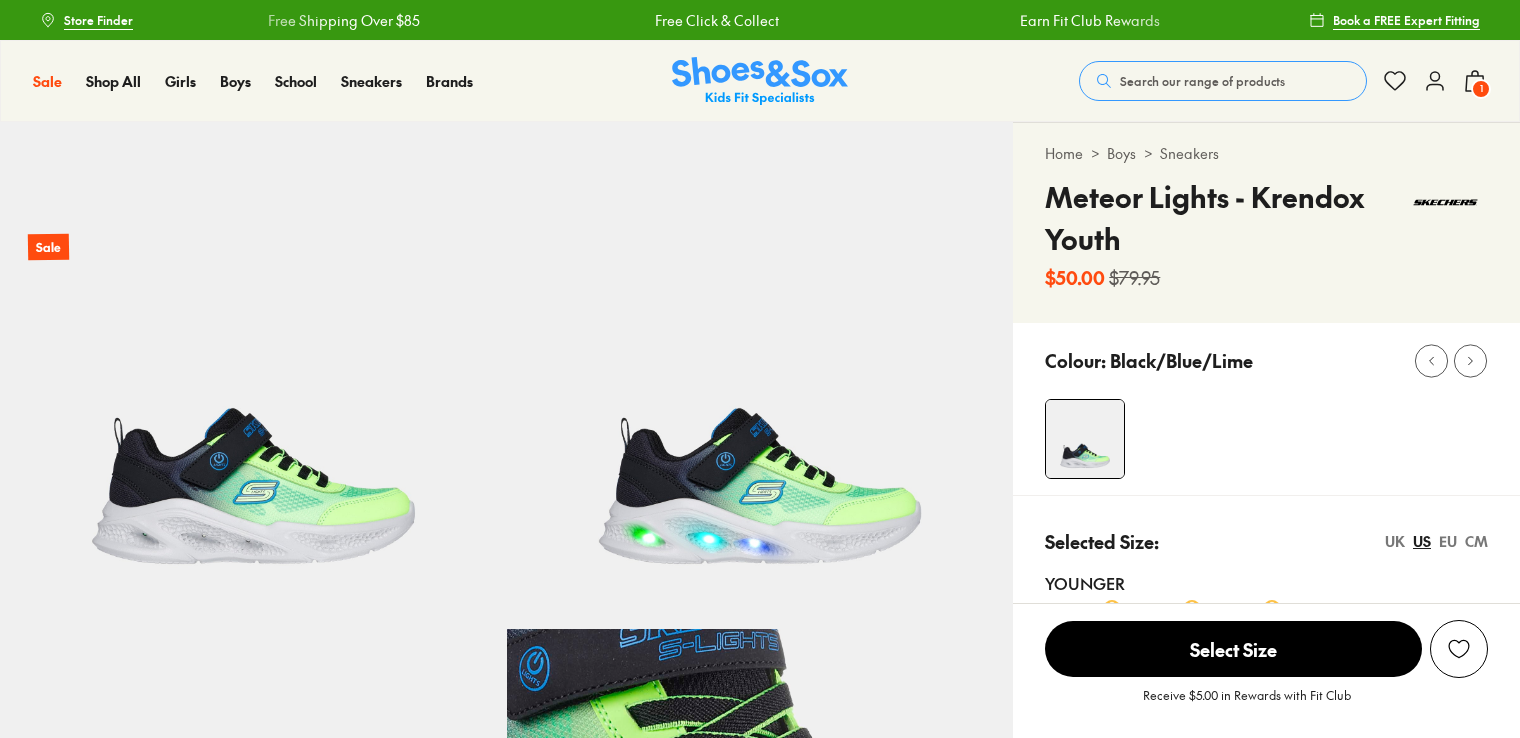 scroll, scrollTop: 0, scrollLeft: 0, axis: both 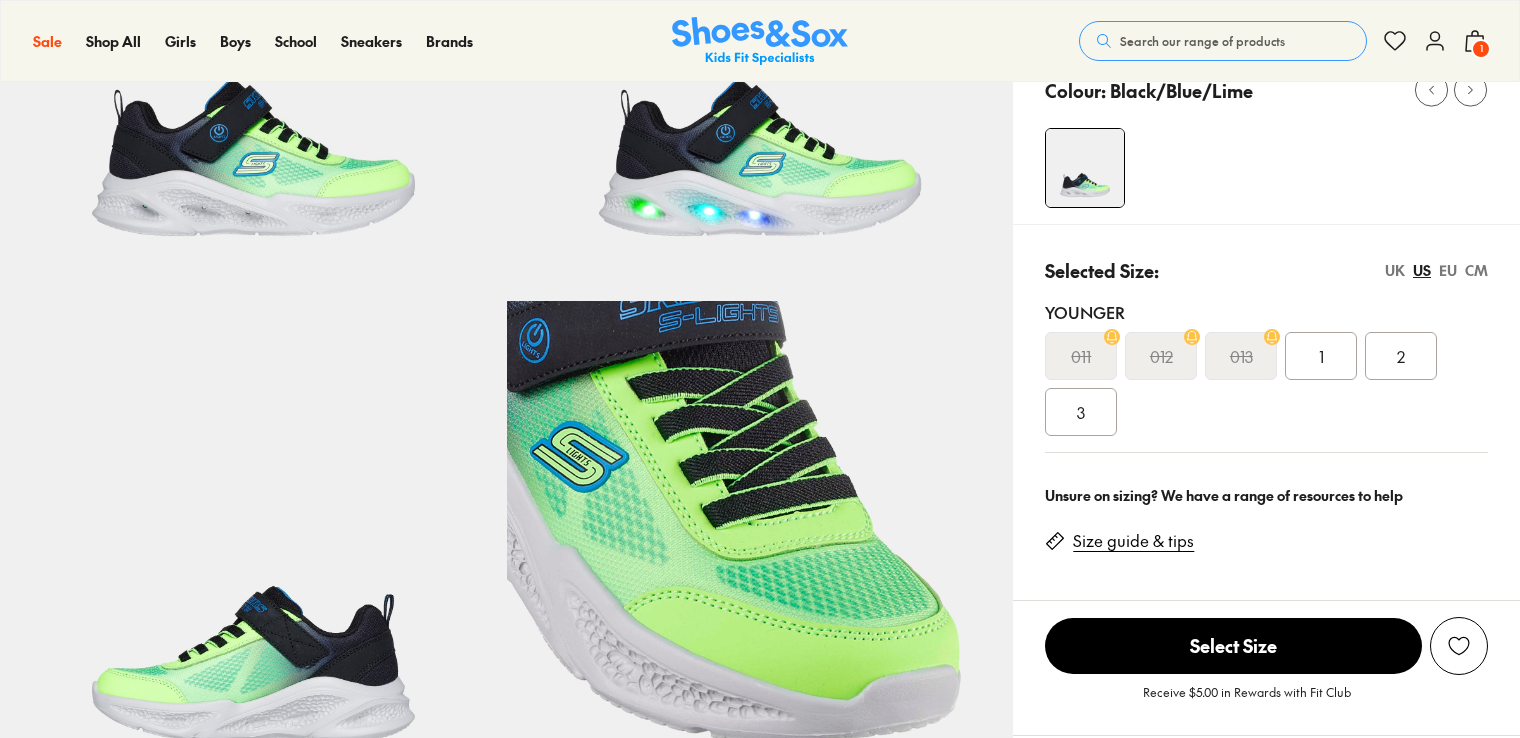 select on "*" 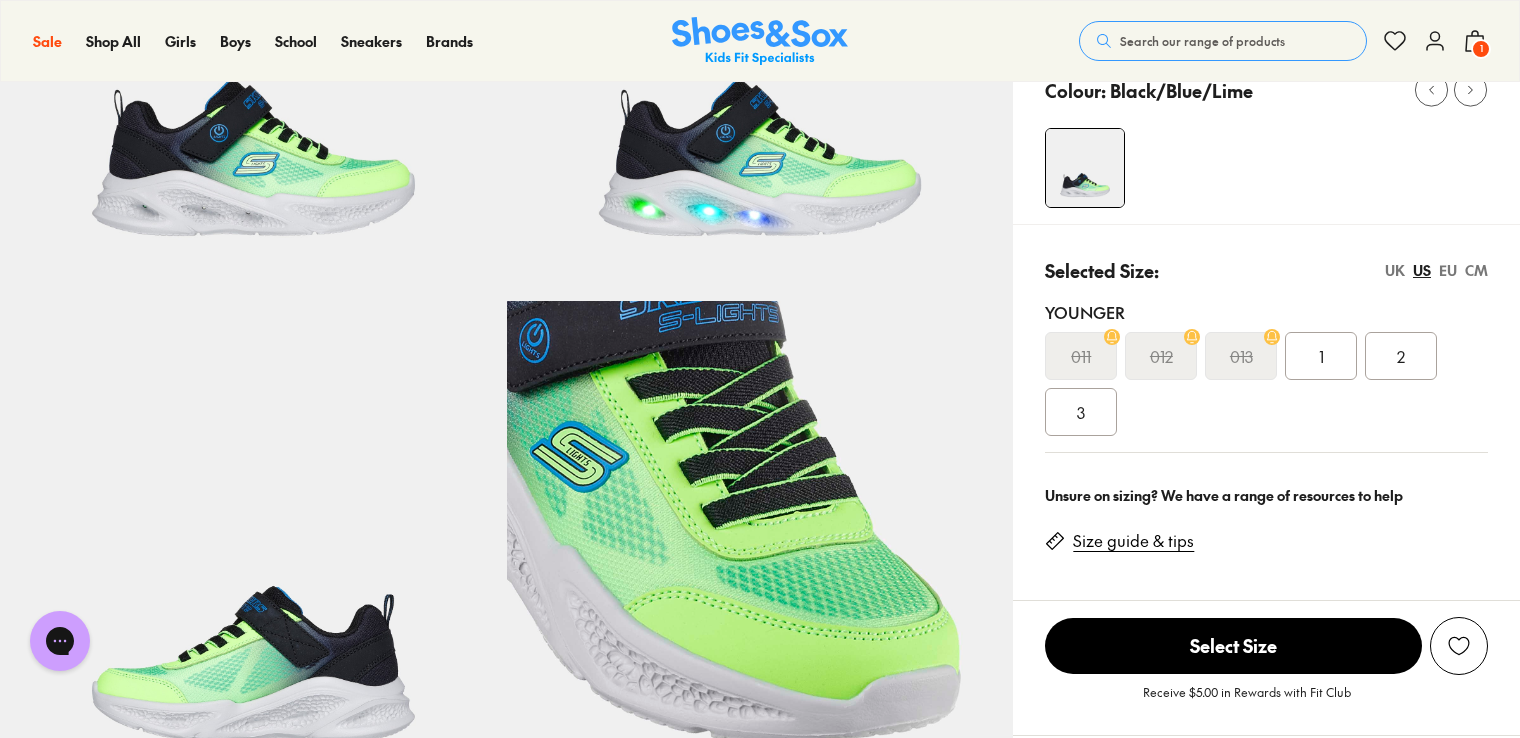 scroll, scrollTop: 0, scrollLeft: 0, axis: both 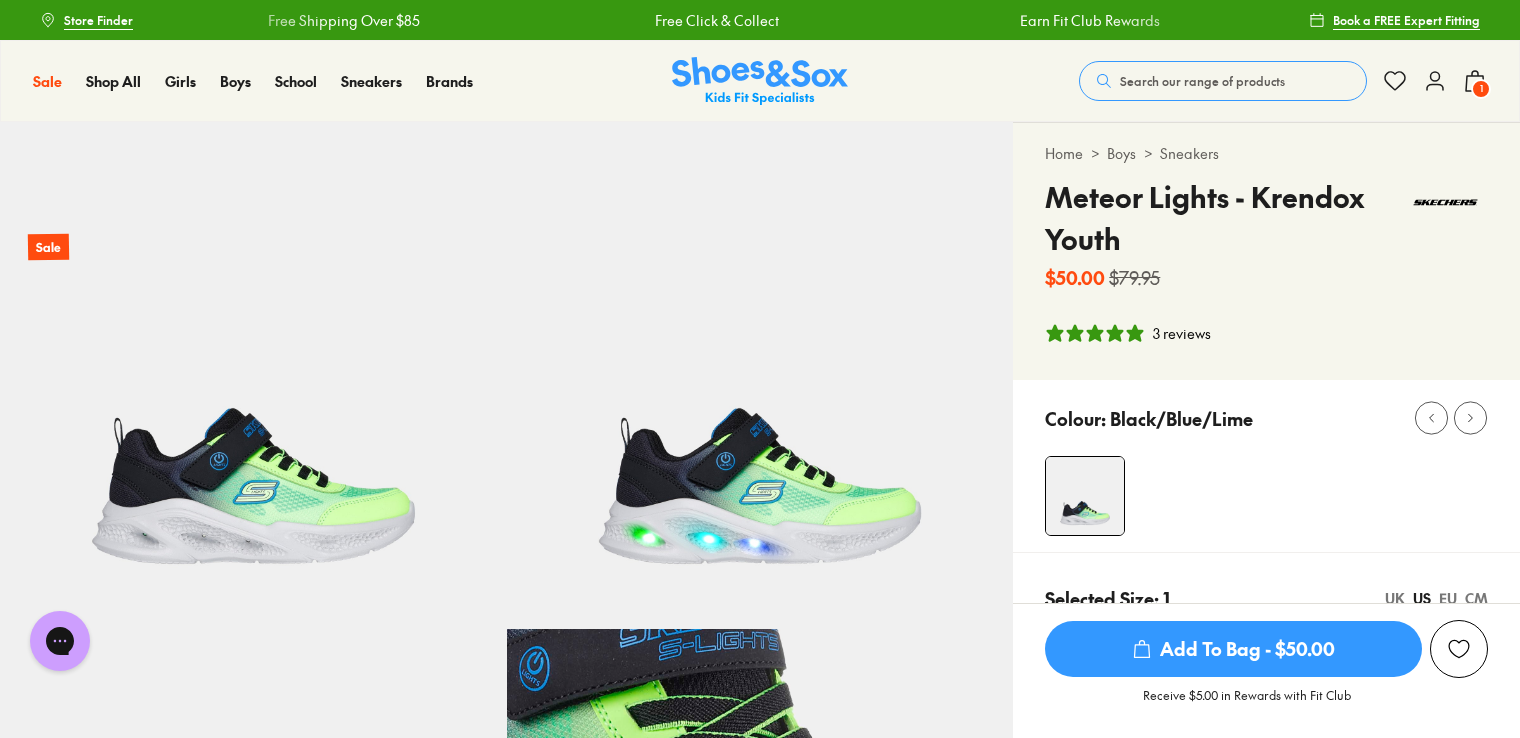 drag, startPoint x: 50, startPoint y: 4, endPoint x: 916, endPoint y: 87, distance: 869.9684 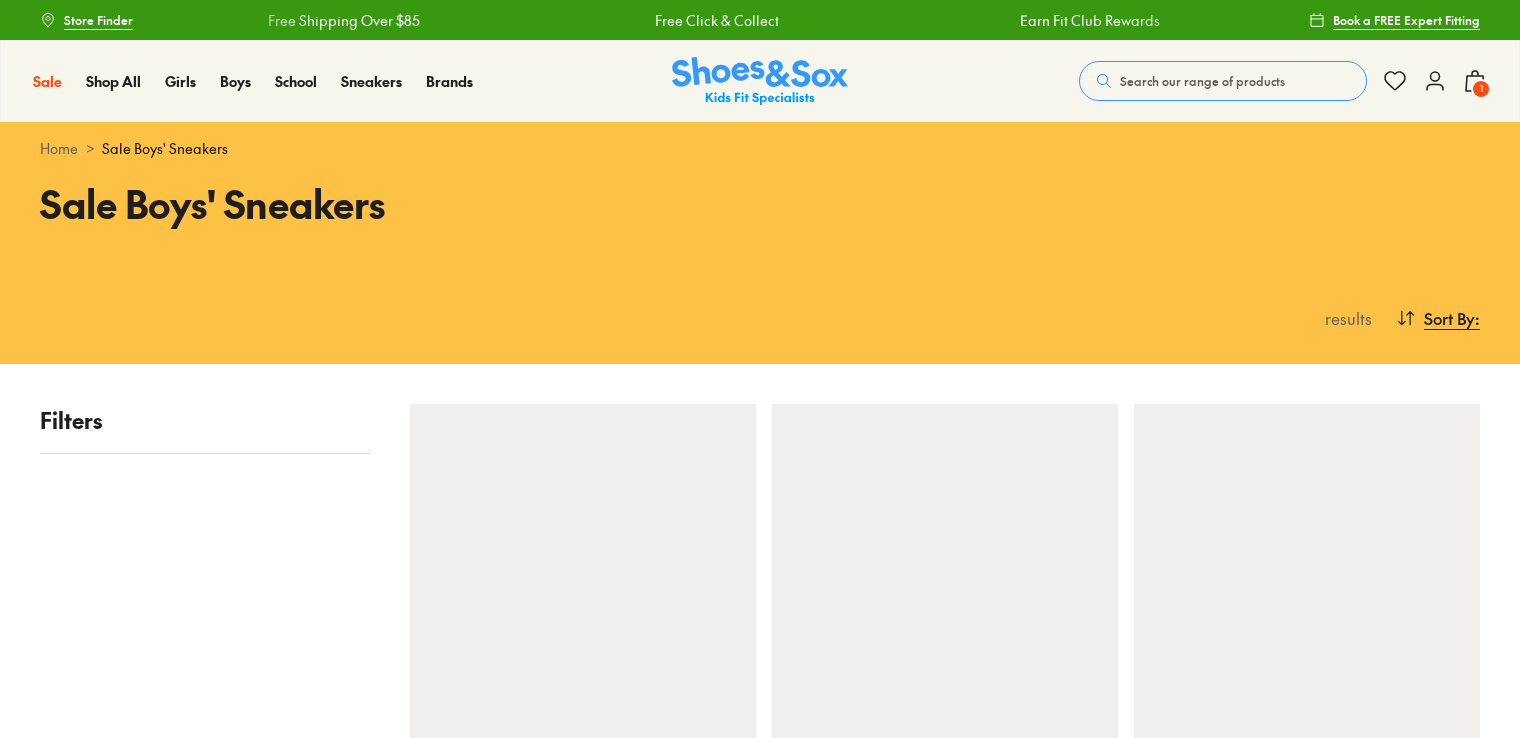 scroll, scrollTop: 0, scrollLeft: 0, axis: both 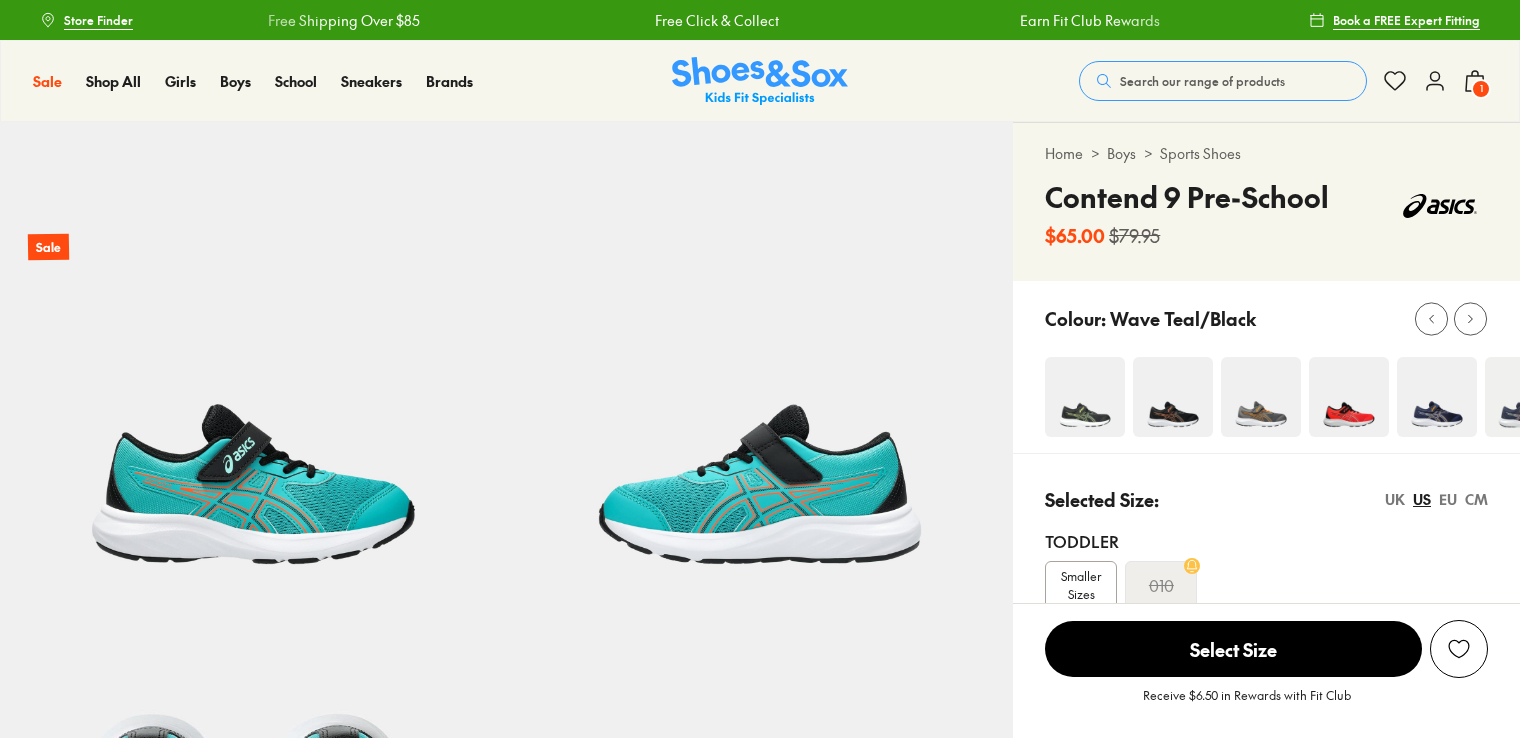 select on "*" 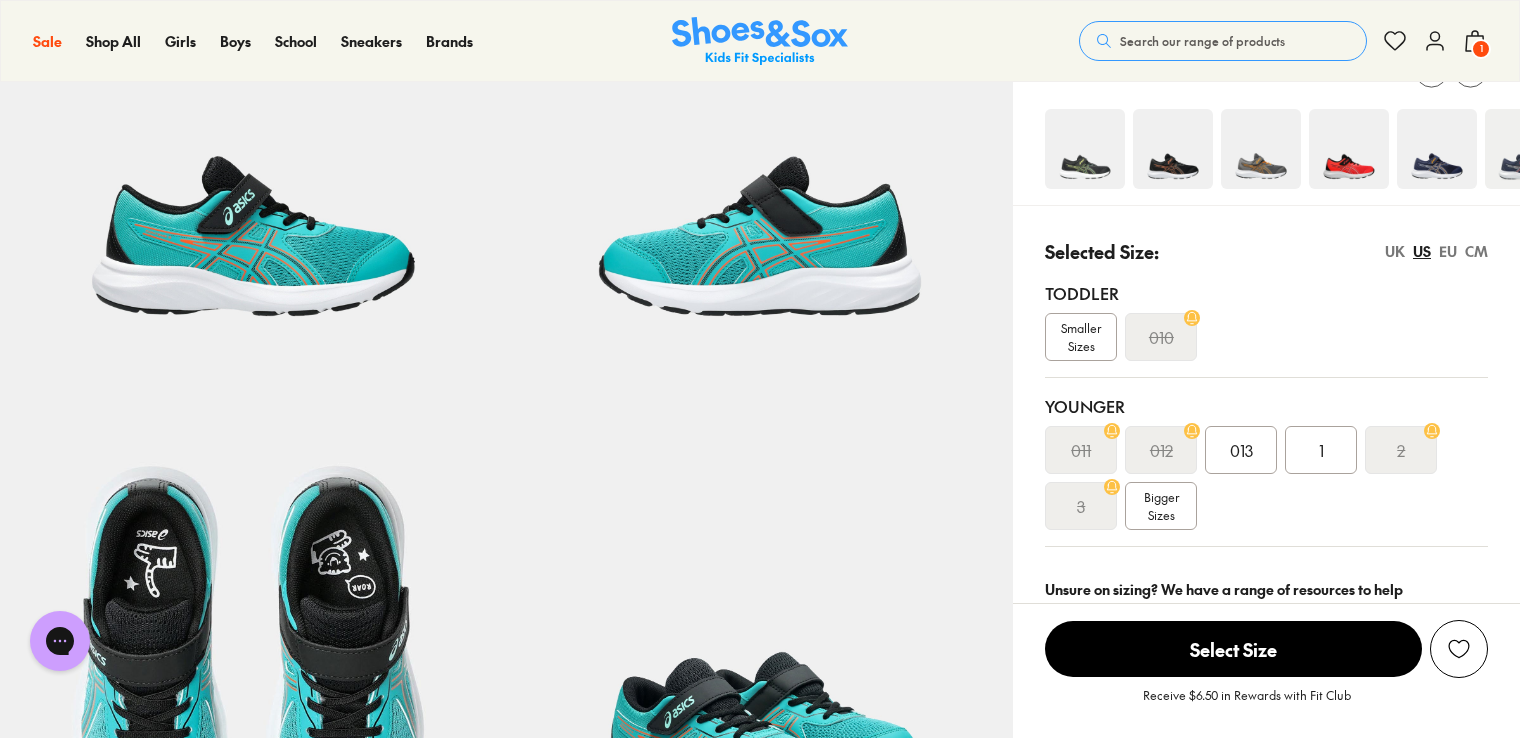 scroll, scrollTop: 0, scrollLeft: 0, axis: both 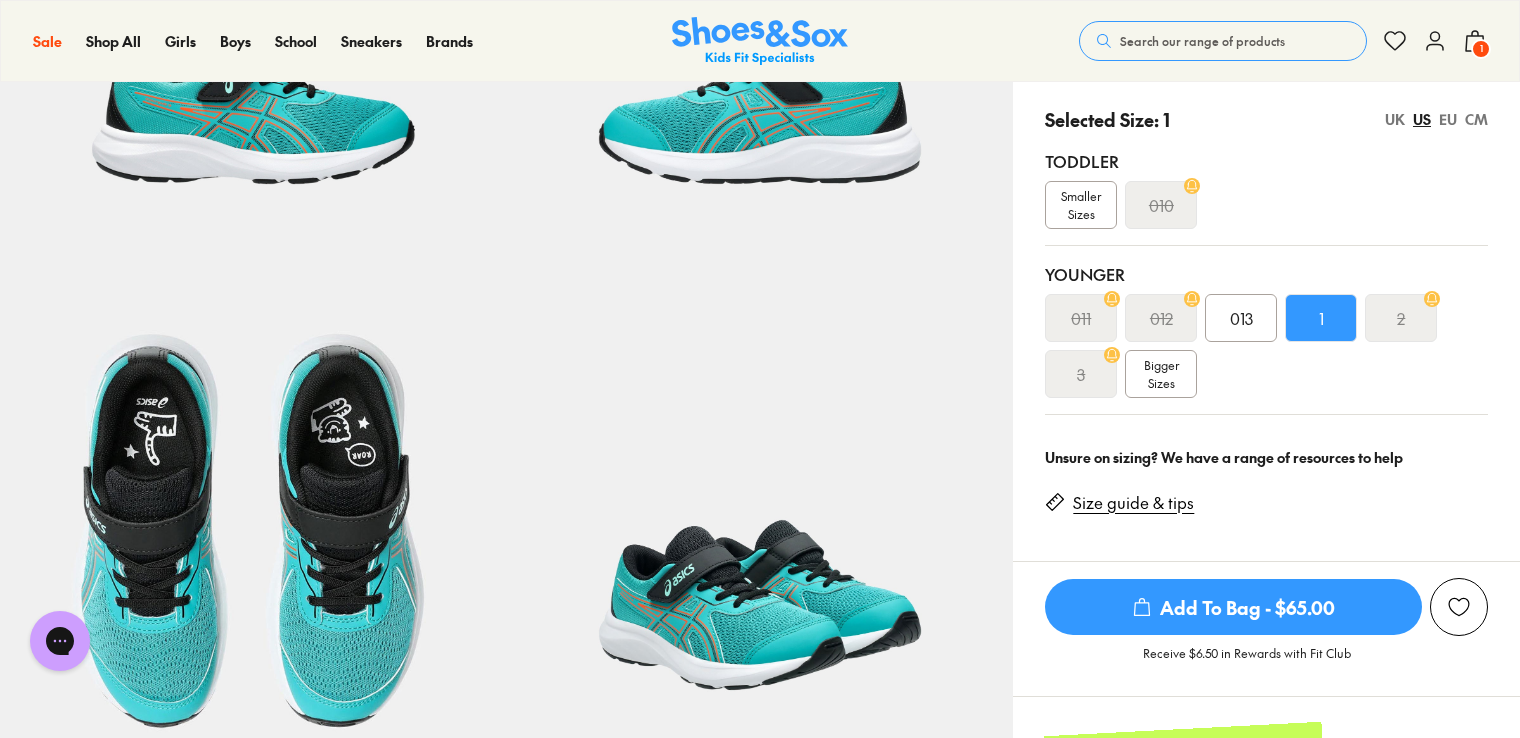 click on "Add To Bag - $65.00" at bounding box center (1233, 607) 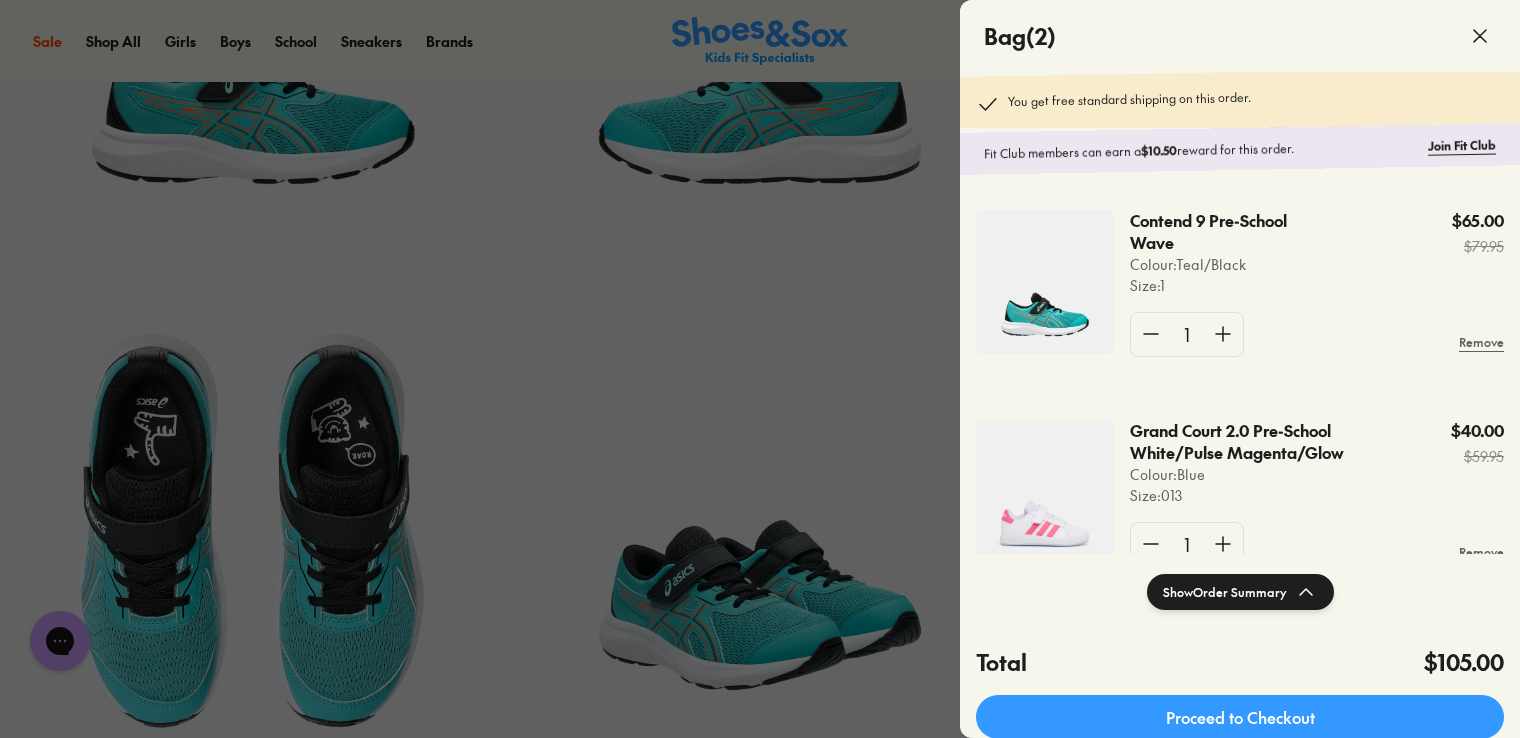 click 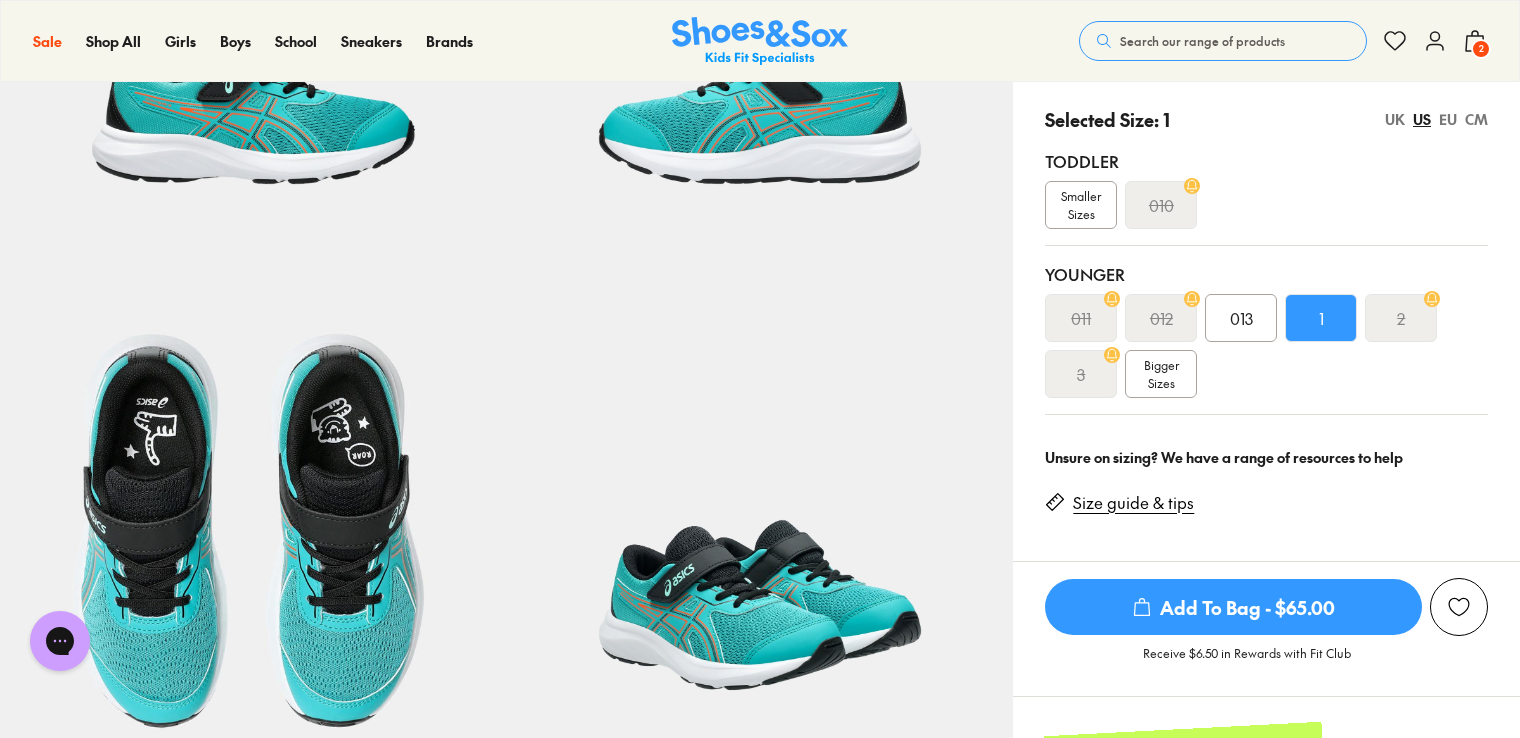 scroll, scrollTop: 0, scrollLeft: 0, axis: both 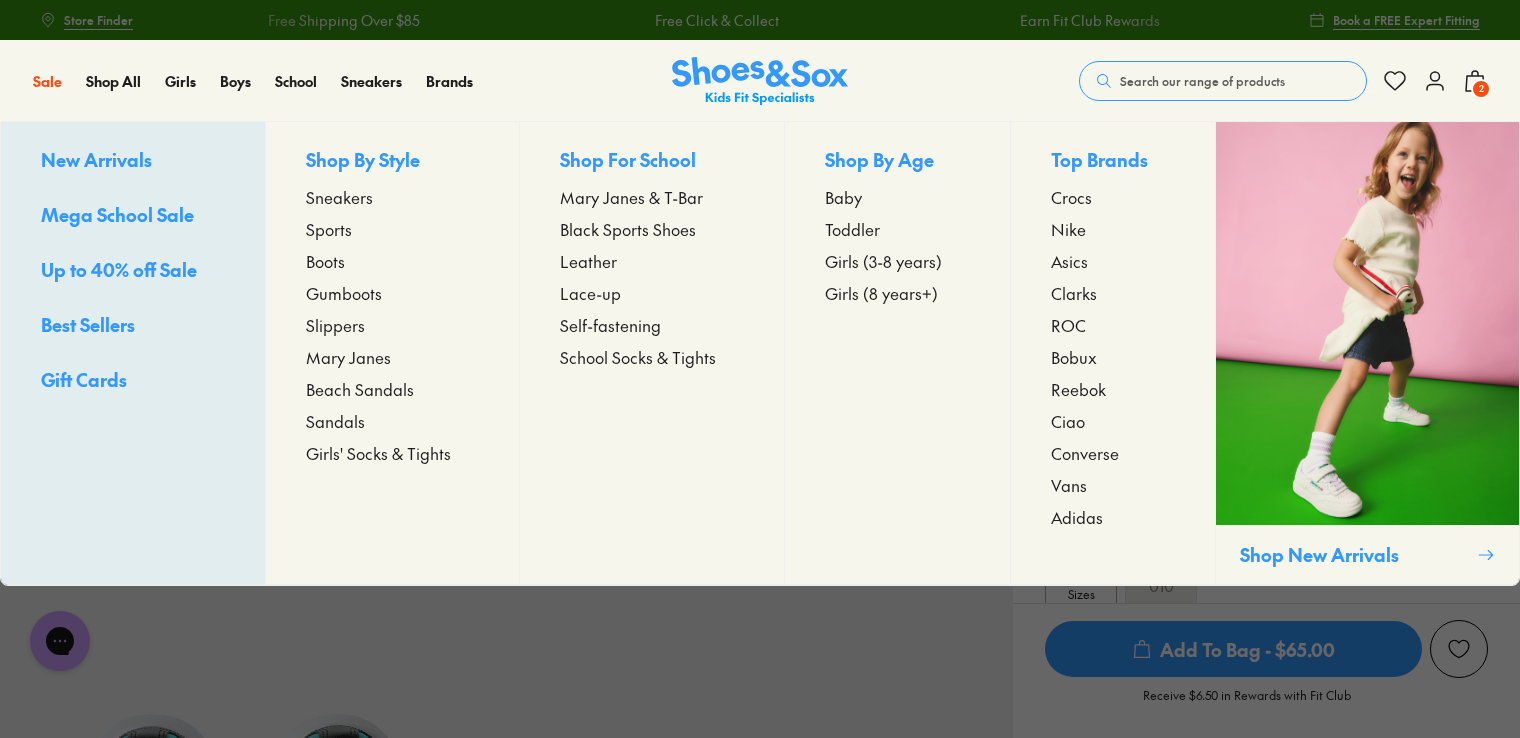 click on "Up to 40% off Sale" at bounding box center (119, 269) 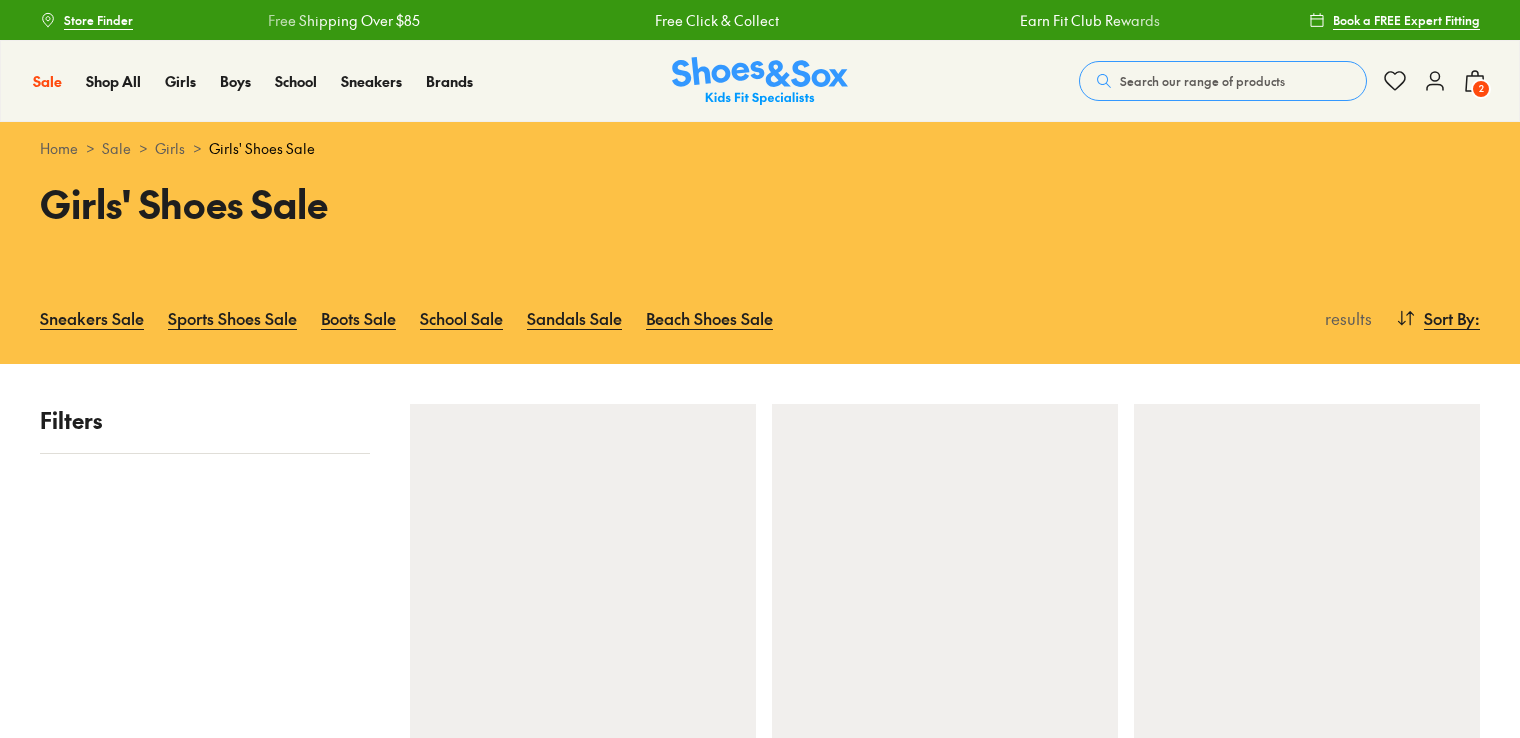 scroll, scrollTop: 0, scrollLeft: 0, axis: both 